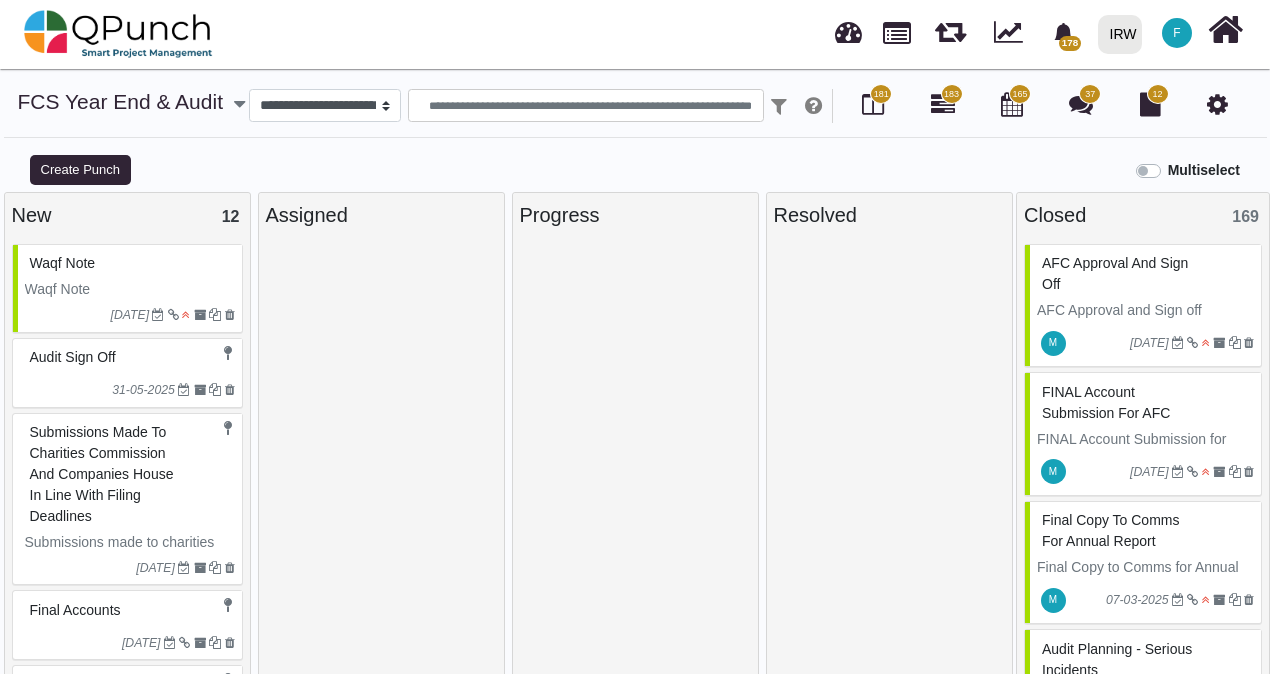 scroll, scrollTop: 0, scrollLeft: 0, axis: both 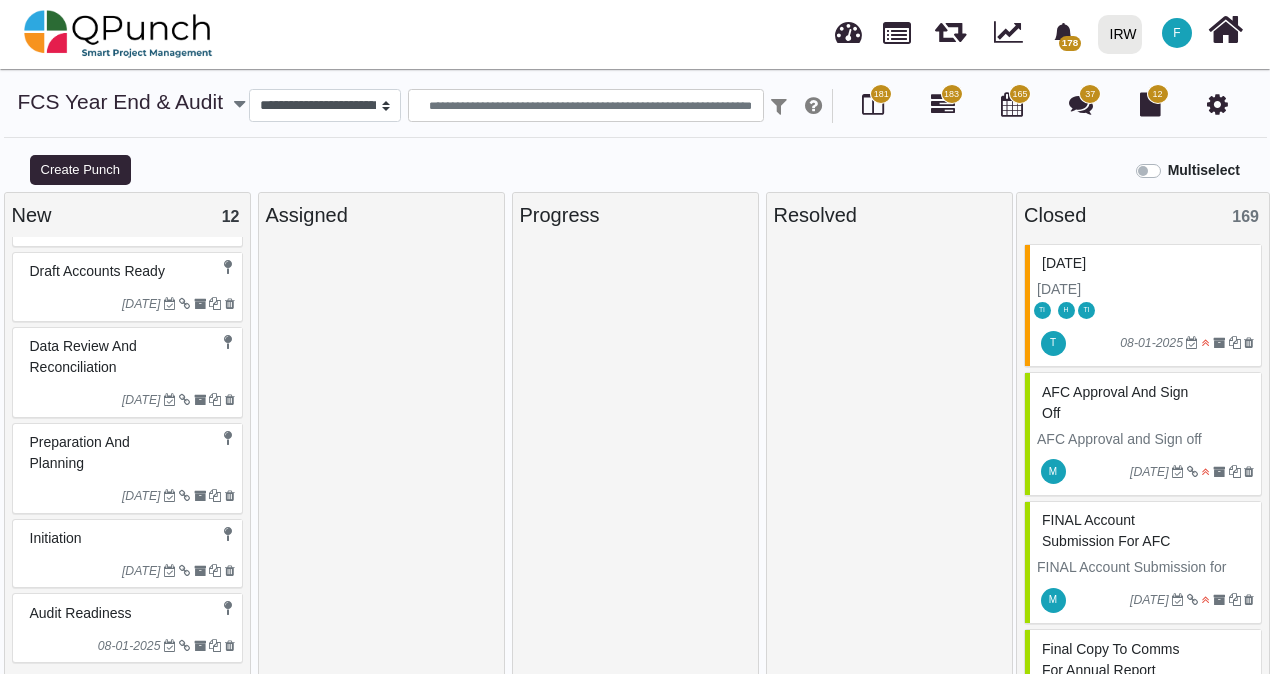 drag, startPoint x: 108, startPoint y: 616, endPoint x: 82, endPoint y: 613, distance: 26.172504 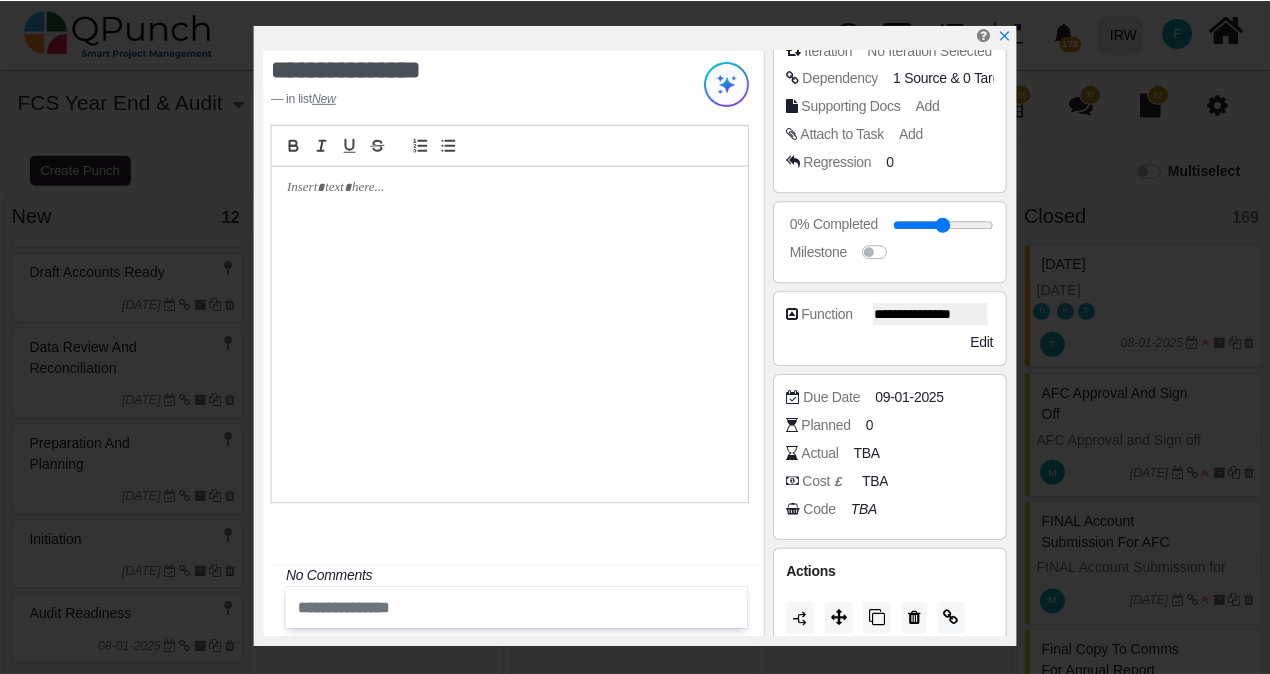 scroll, scrollTop: 350, scrollLeft: 0, axis: vertical 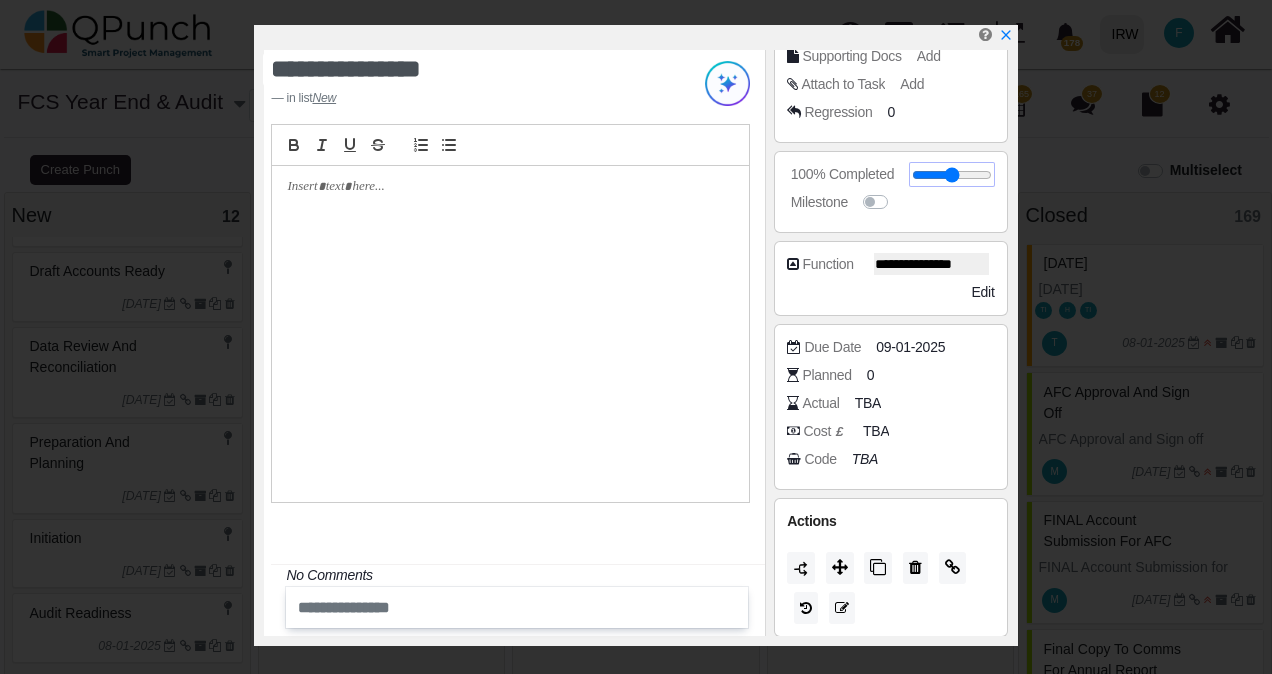 drag, startPoint x: 902, startPoint y: 172, endPoint x: 1056, endPoint y: 175, distance: 154.02922 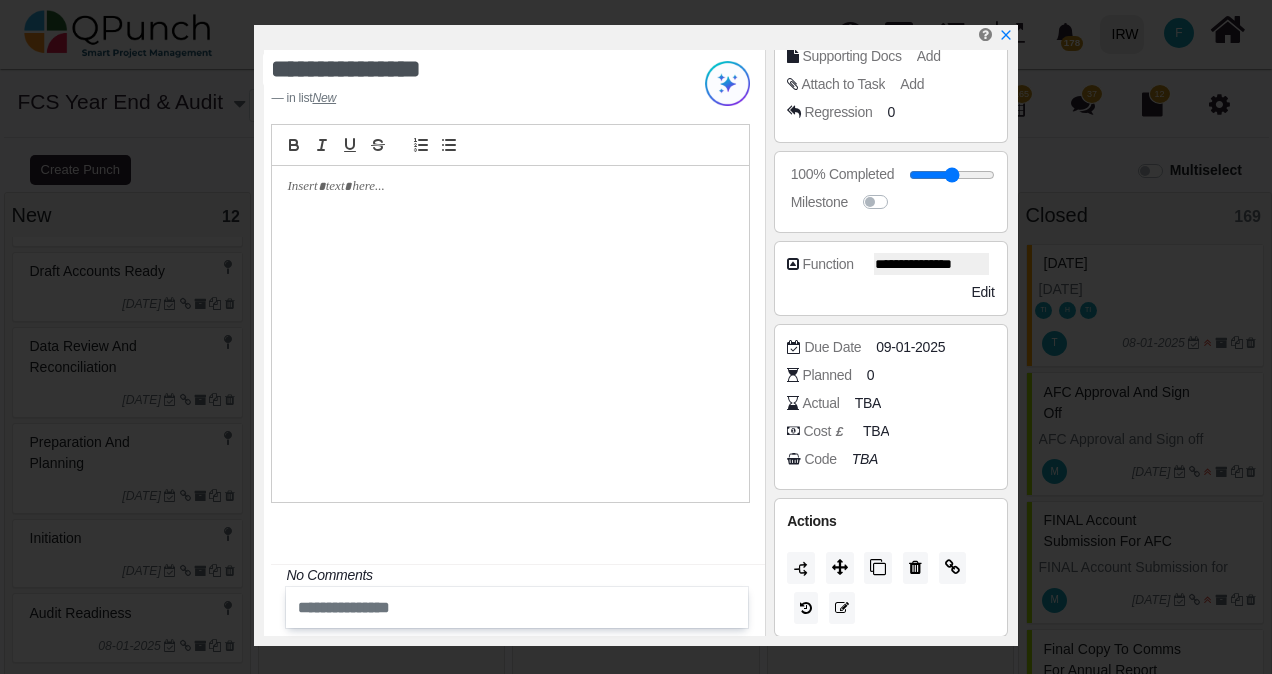 type on "**" 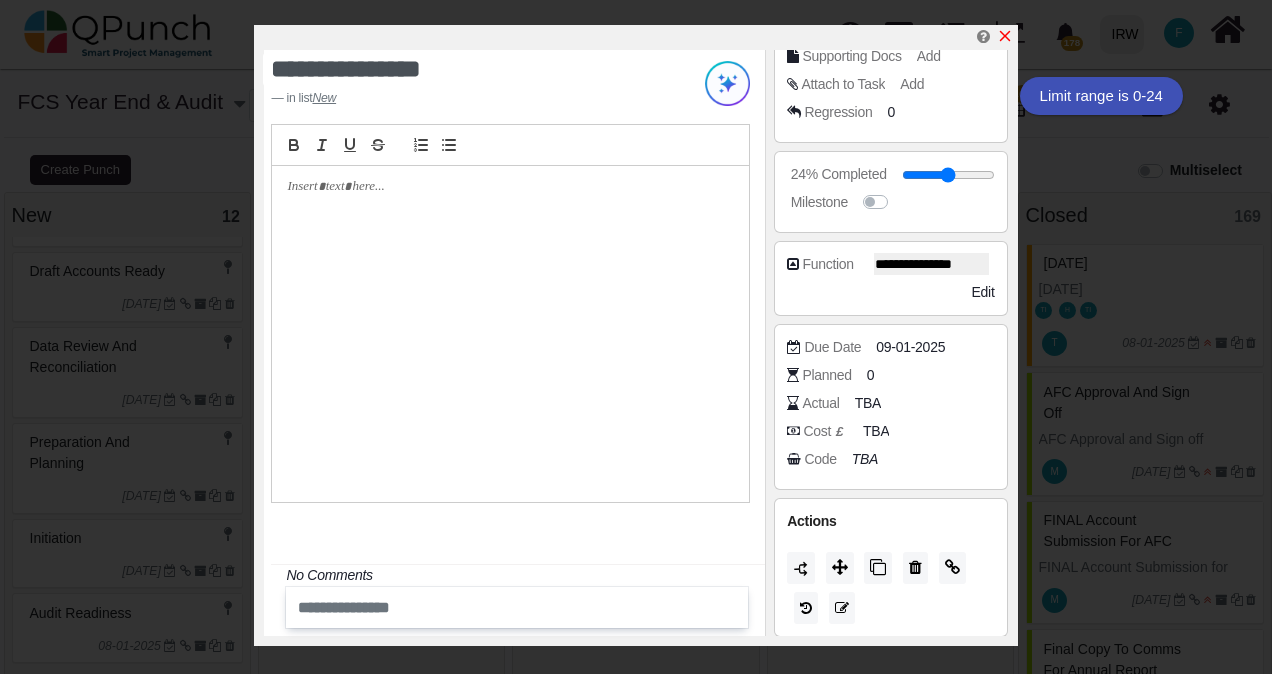 click 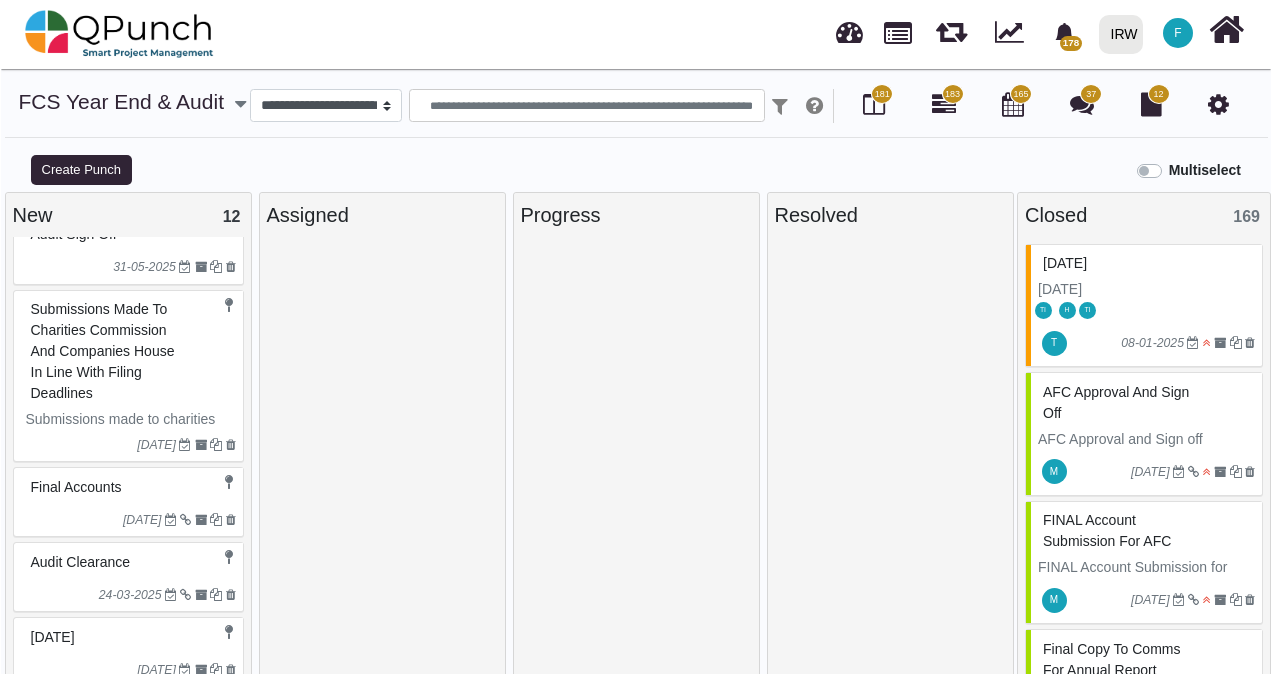 scroll, scrollTop: 0, scrollLeft: 0, axis: both 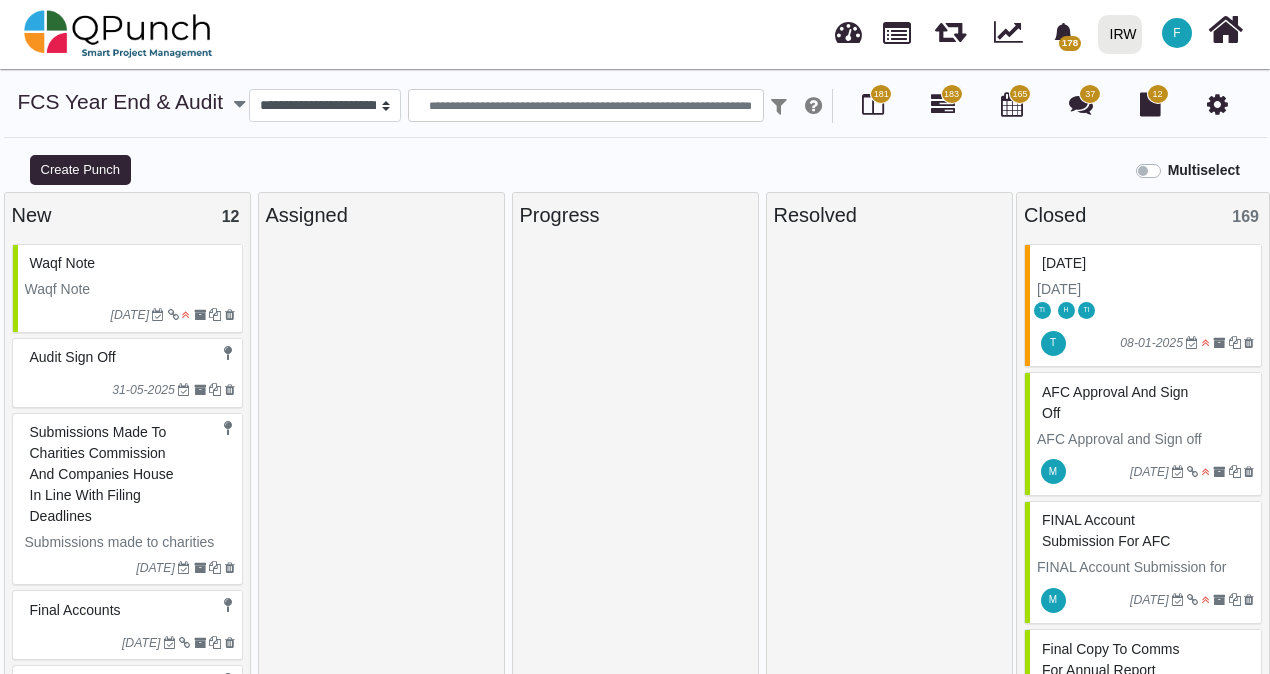 drag, startPoint x: 147, startPoint y: 282, endPoint x: 113, endPoint y: 302, distance: 39.446167 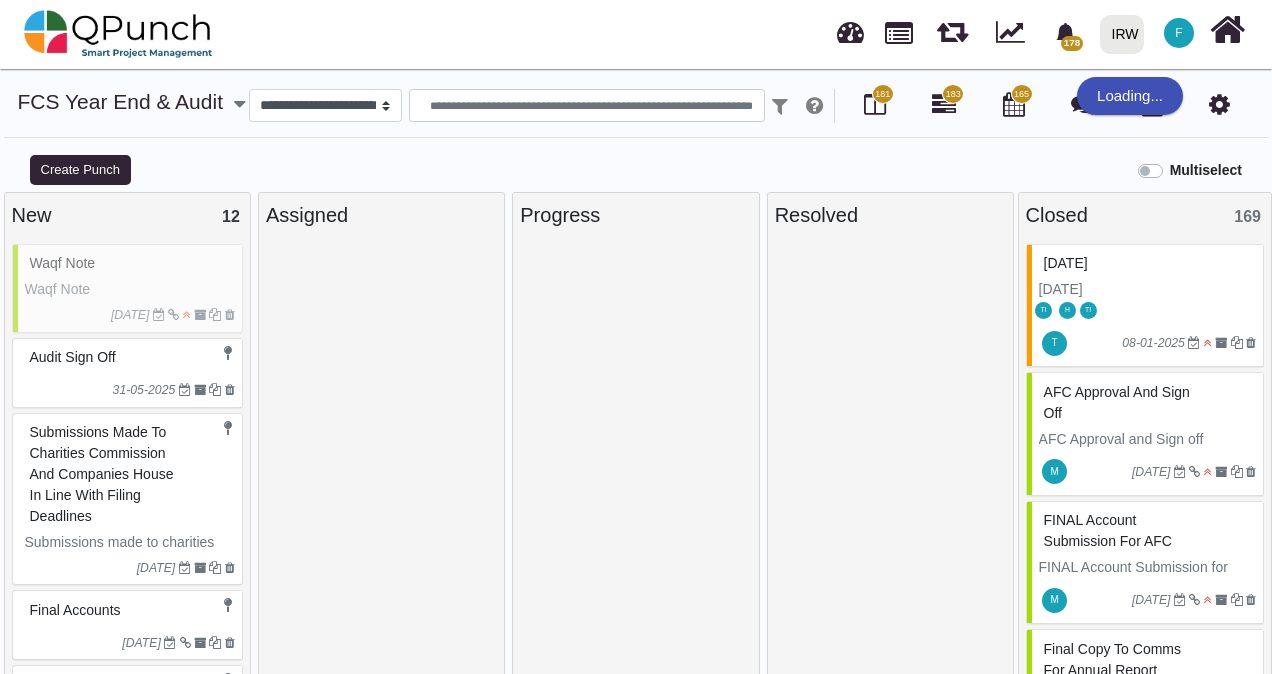 select on "*********" 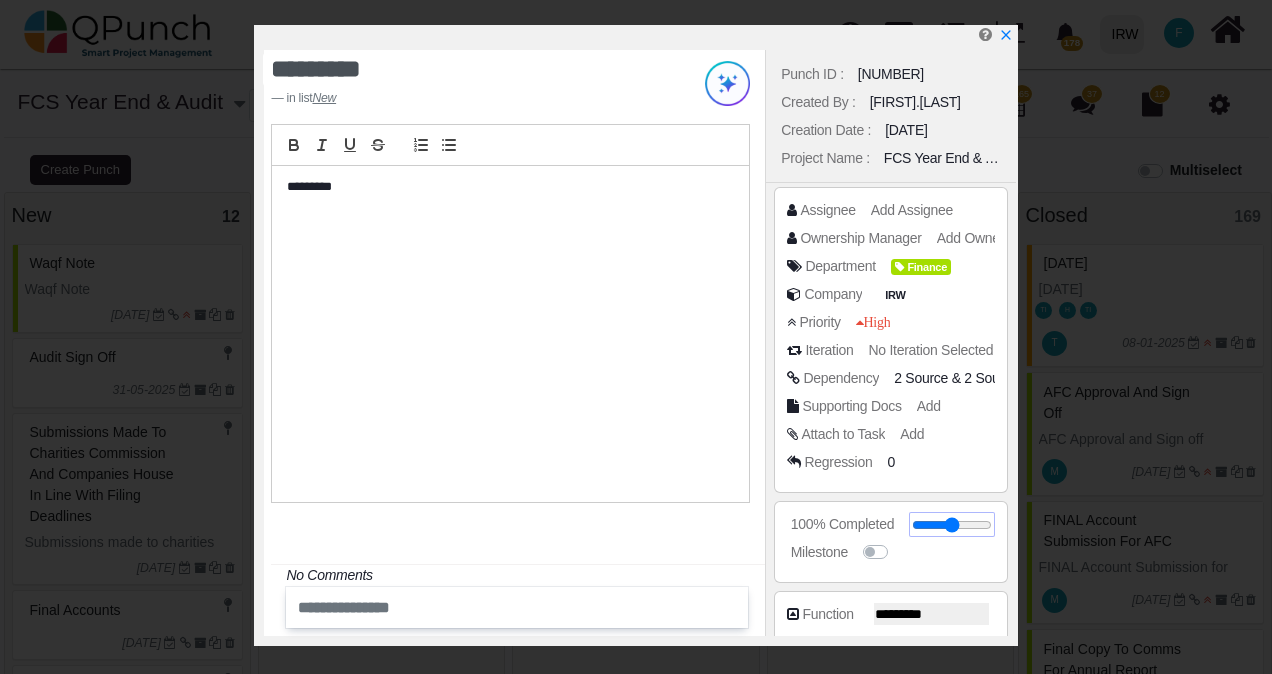 drag, startPoint x: 905, startPoint y: 522, endPoint x: 1012, endPoint y: 530, distance: 107.298645 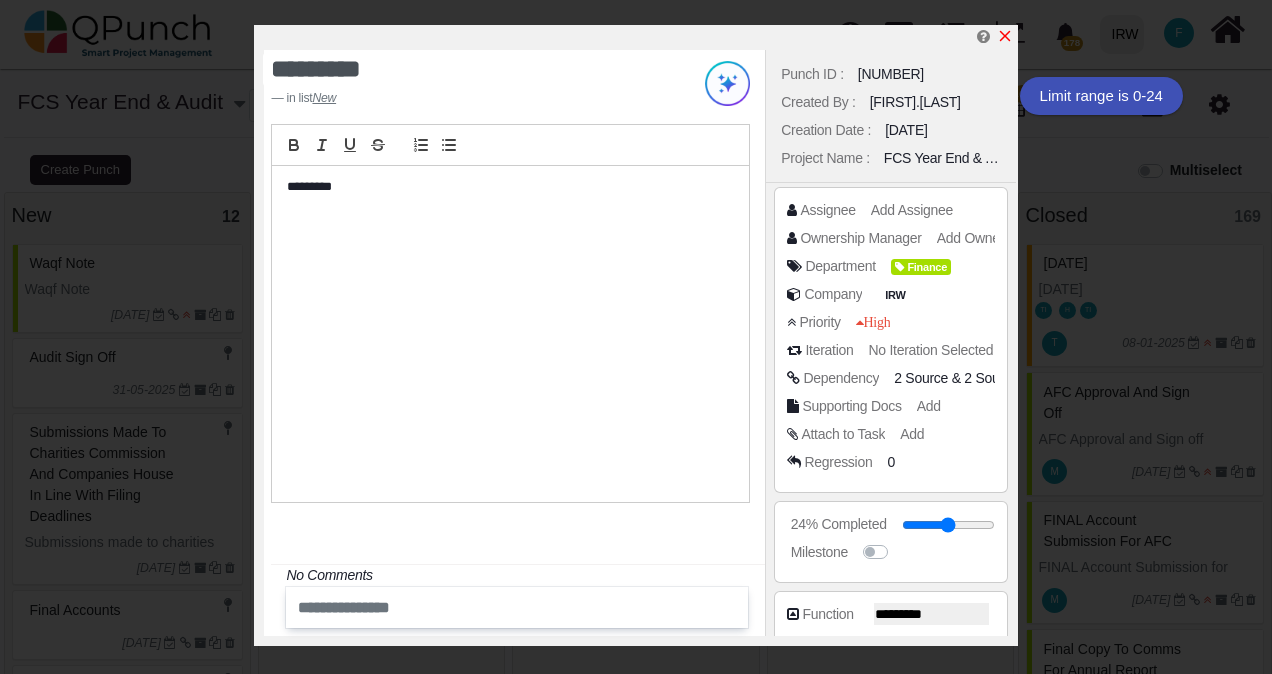 click 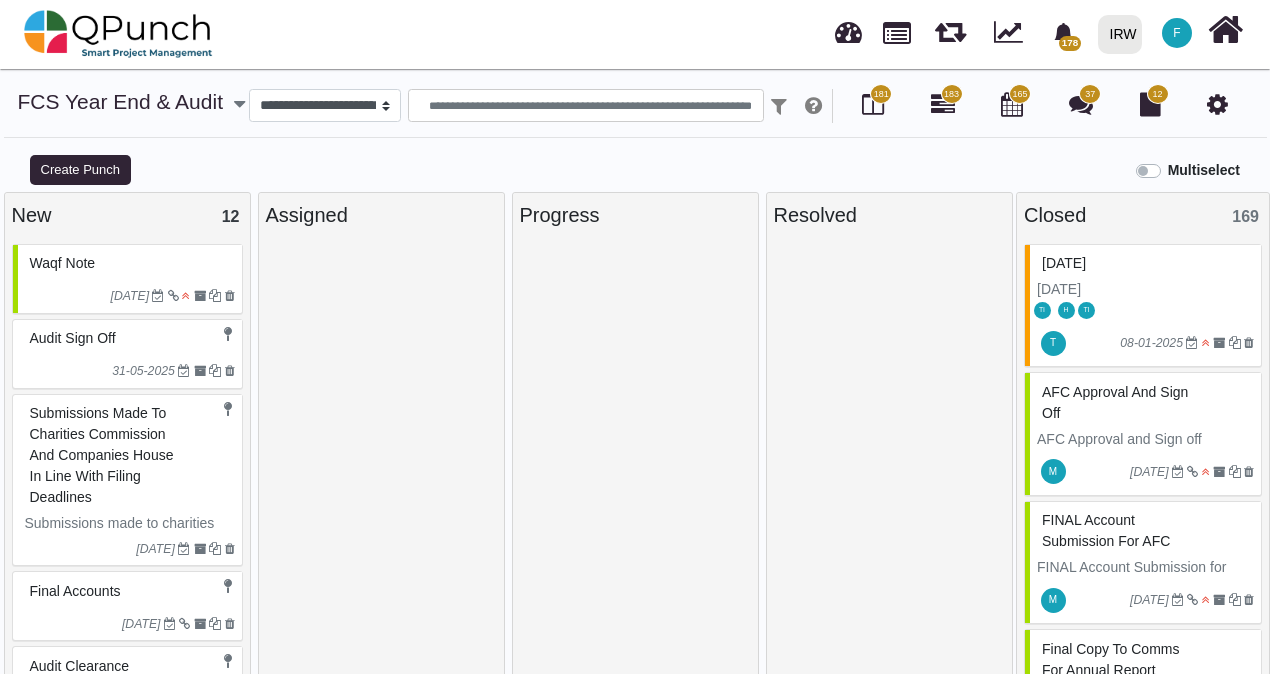 click on "Waqf Note" at bounding box center (130, 263) 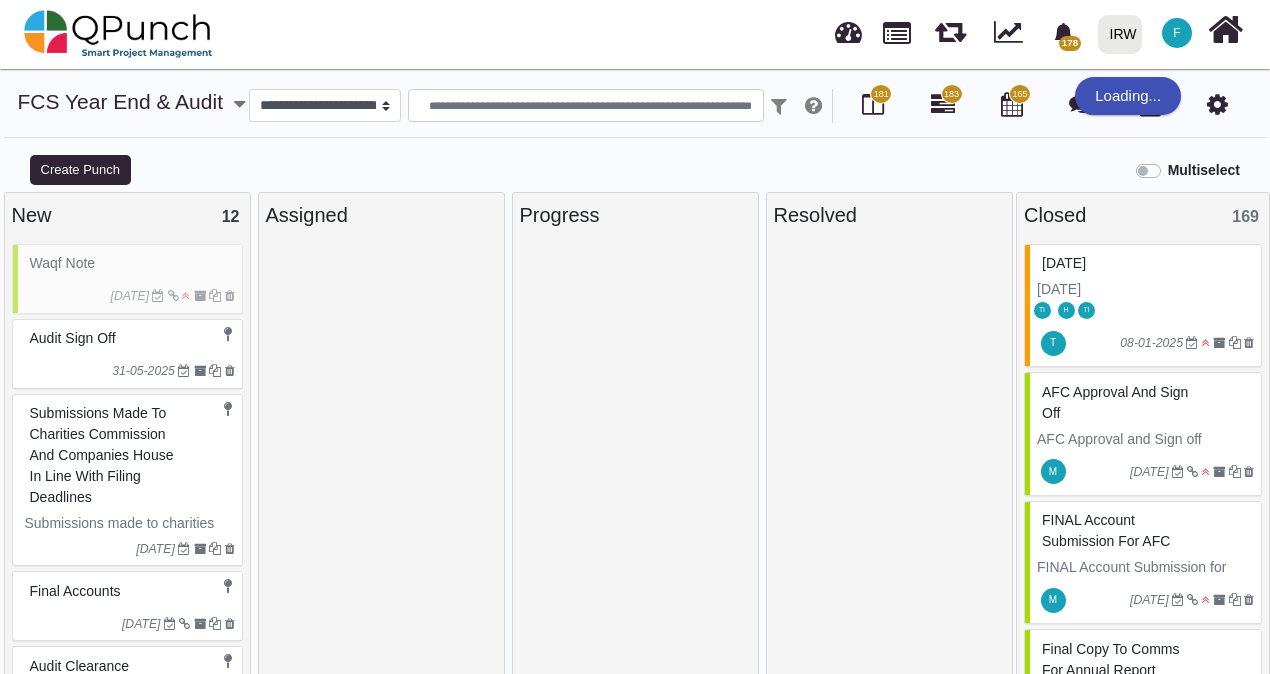 select on "*********" 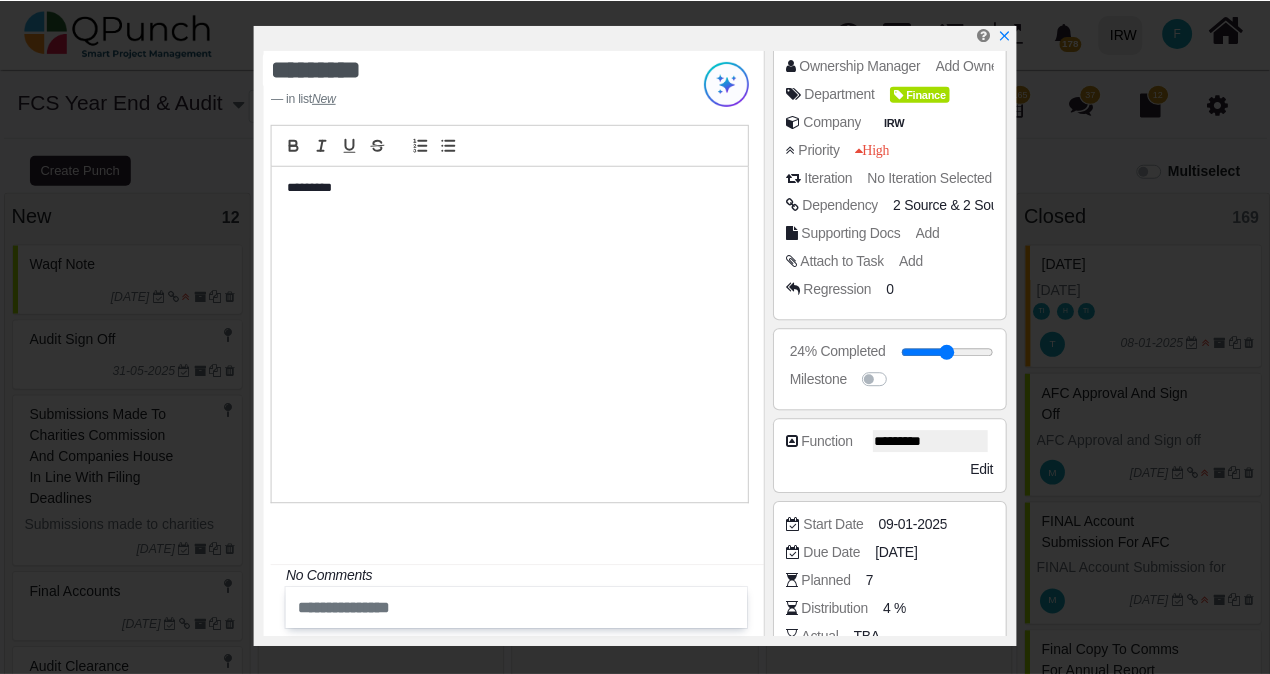 scroll, scrollTop: 200, scrollLeft: 0, axis: vertical 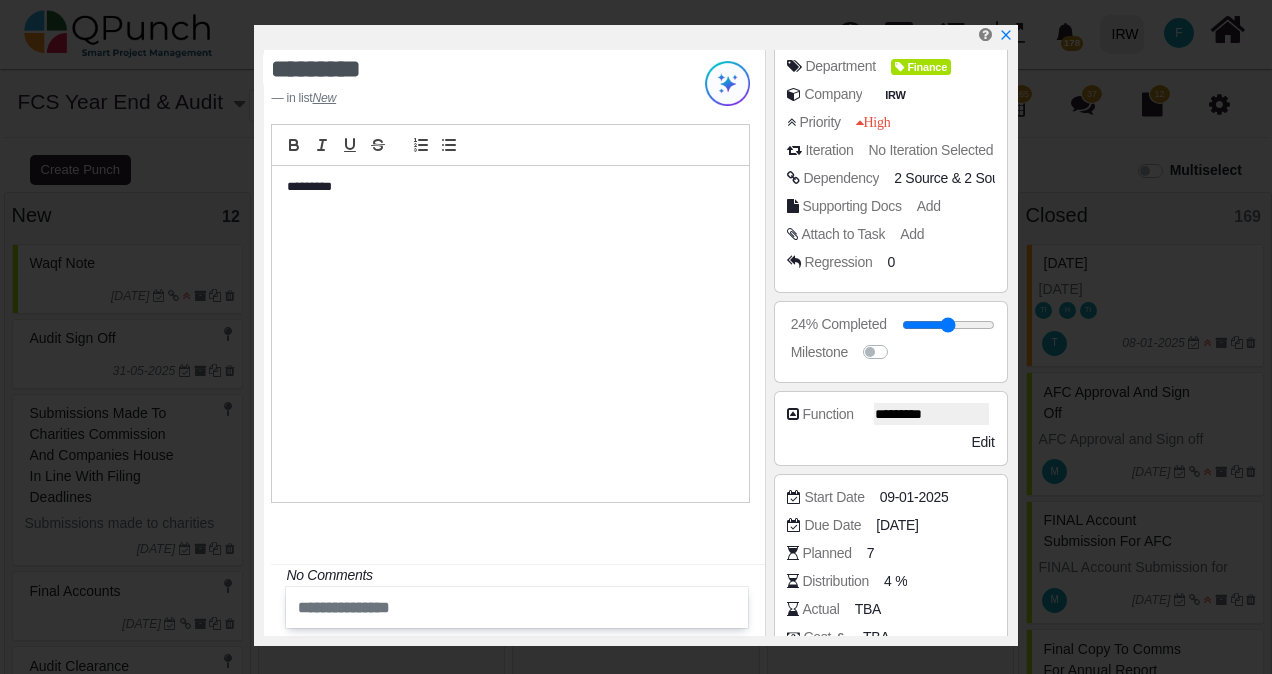click at bounding box center [639, 37] 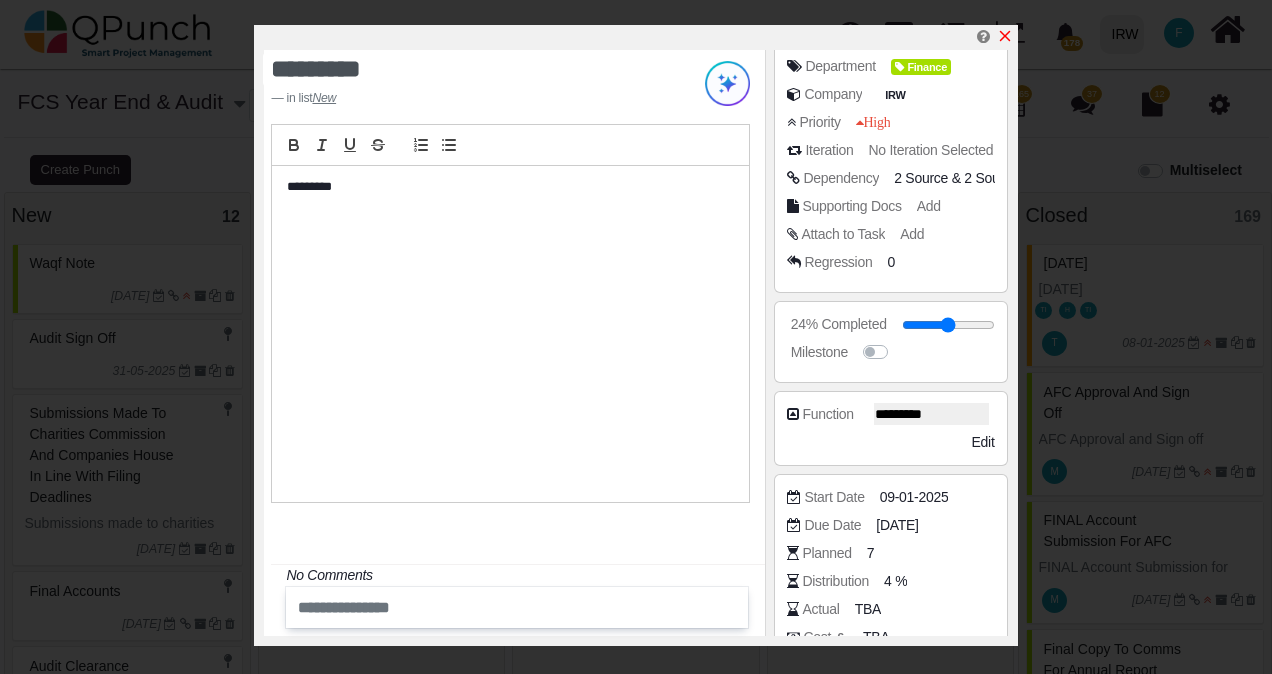 click 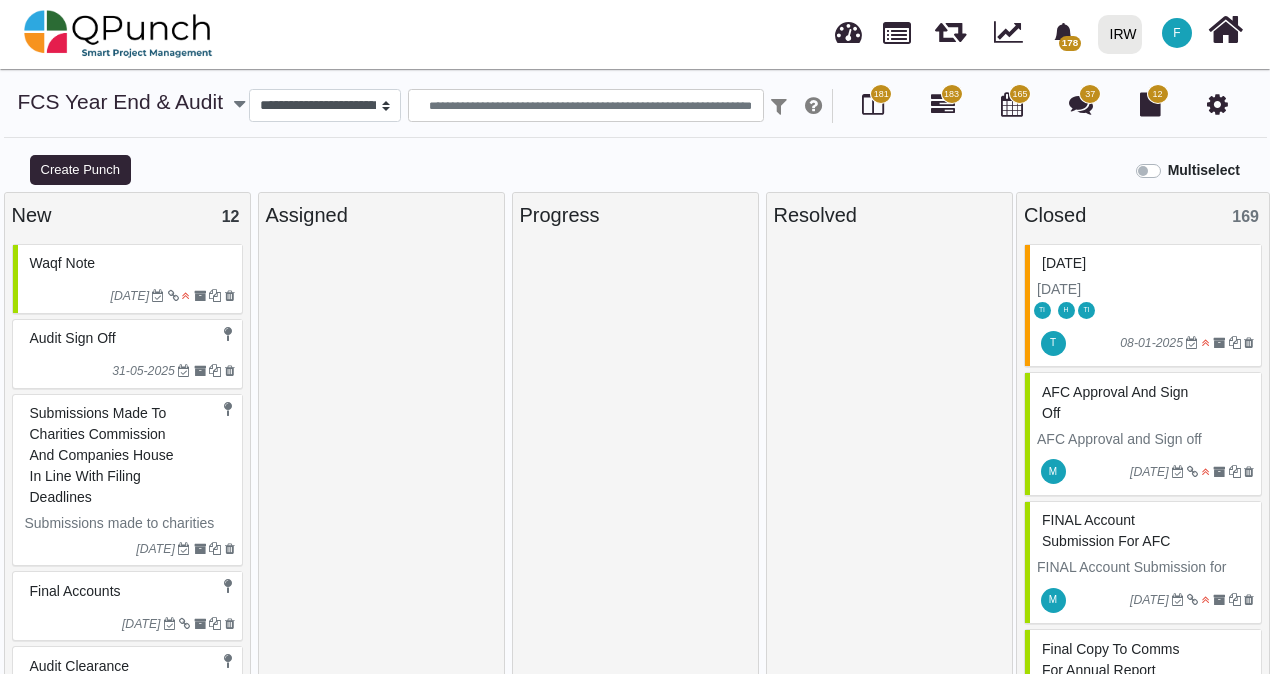 drag, startPoint x: 185, startPoint y: 278, endPoint x: 102, endPoint y: 276, distance: 83.02409 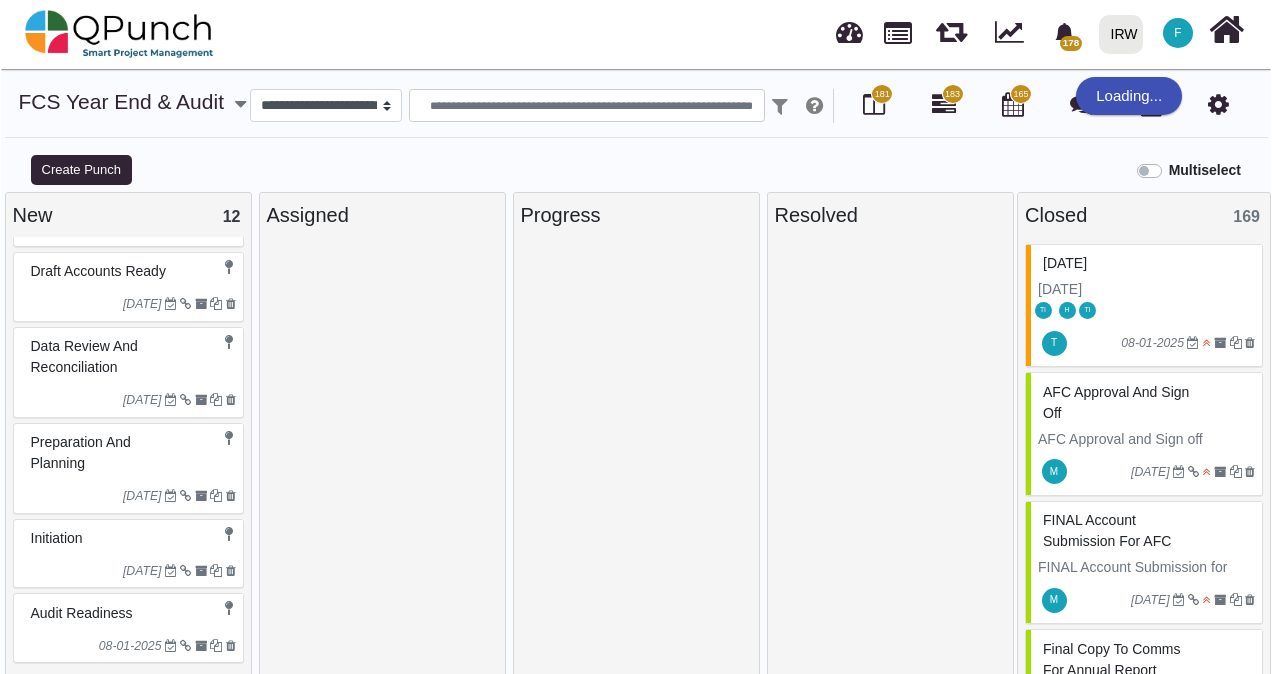 scroll, scrollTop: 631, scrollLeft: 0, axis: vertical 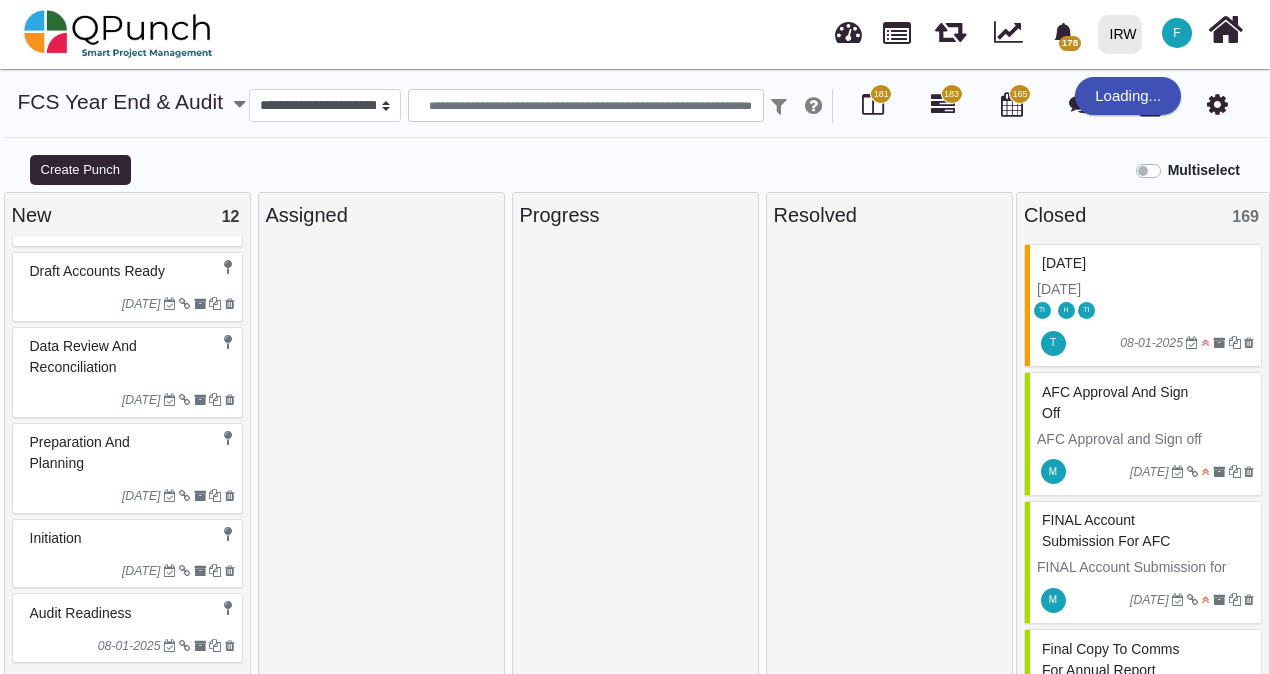 select on "*********" 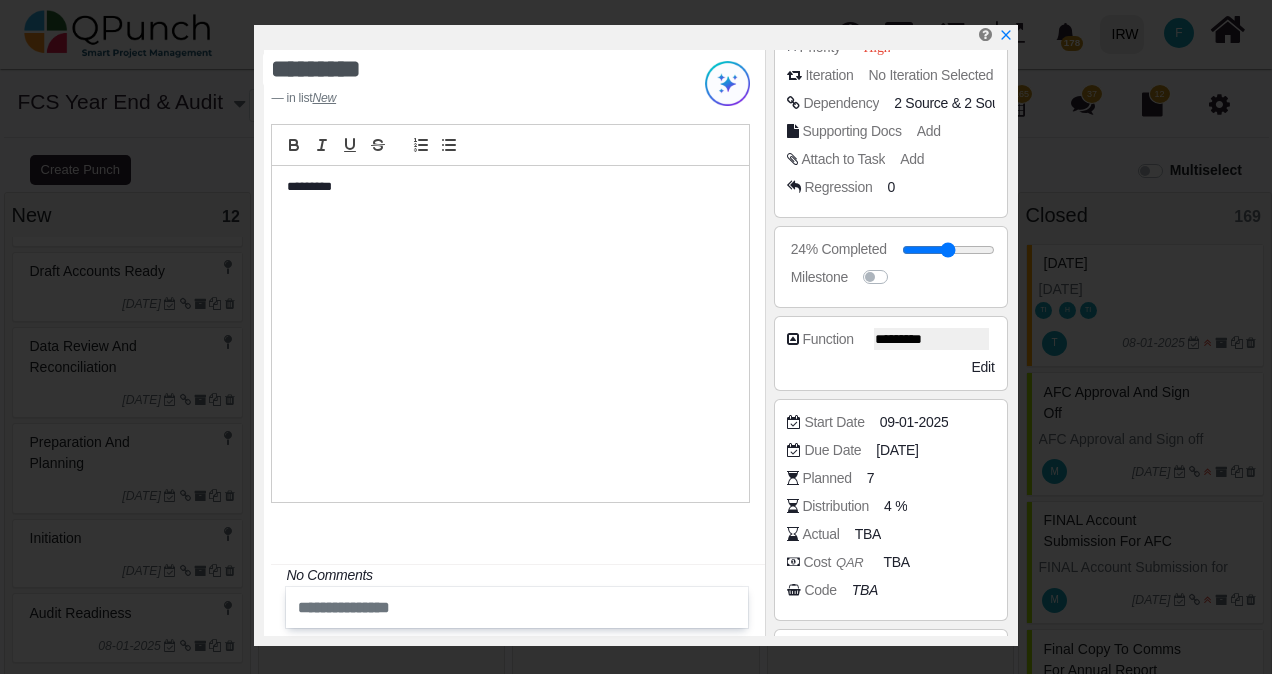 scroll, scrollTop: 300, scrollLeft: 0, axis: vertical 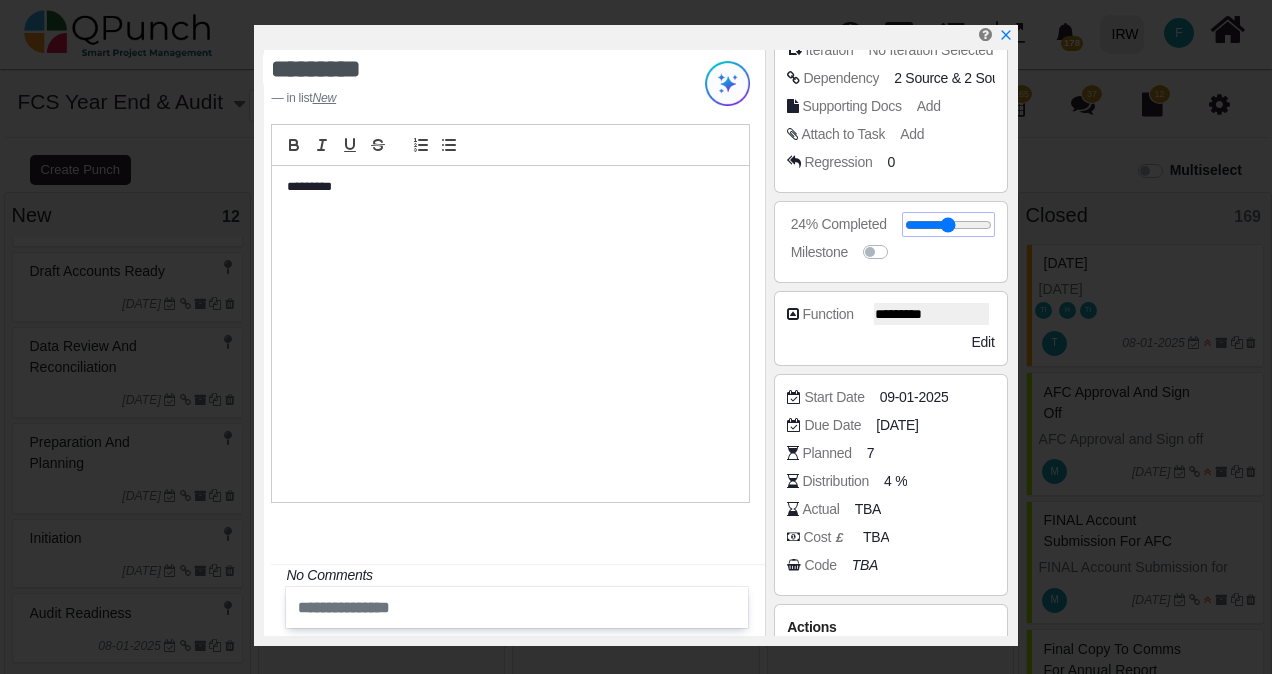 click at bounding box center [948, 225] 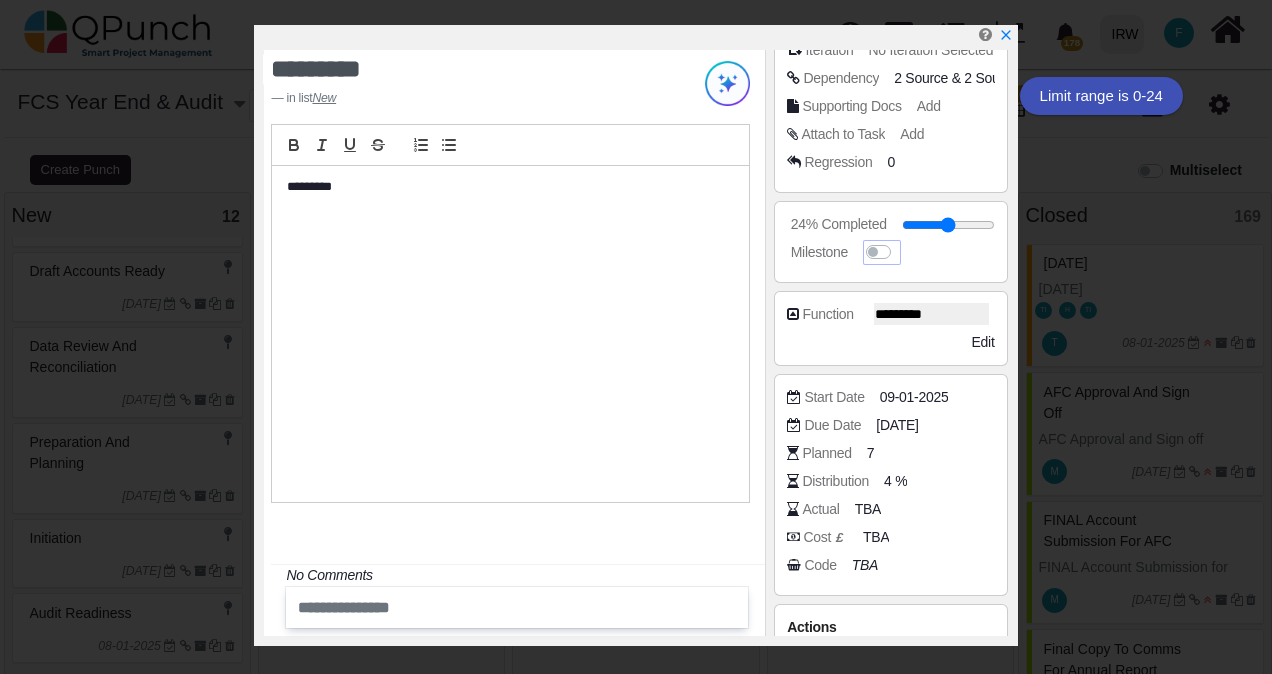 click at bounding box center [898, 242] 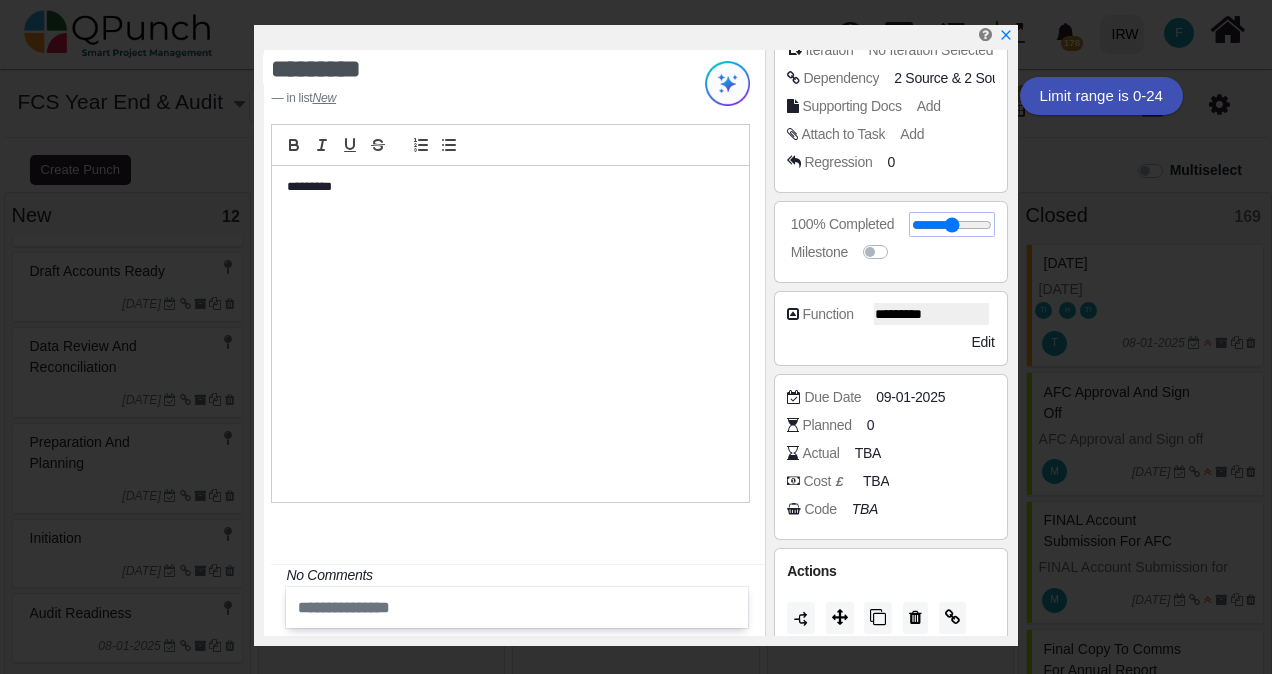 drag, startPoint x: 930, startPoint y: 223, endPoint x: 1022, endPoint y: 228, distance: 92.13577 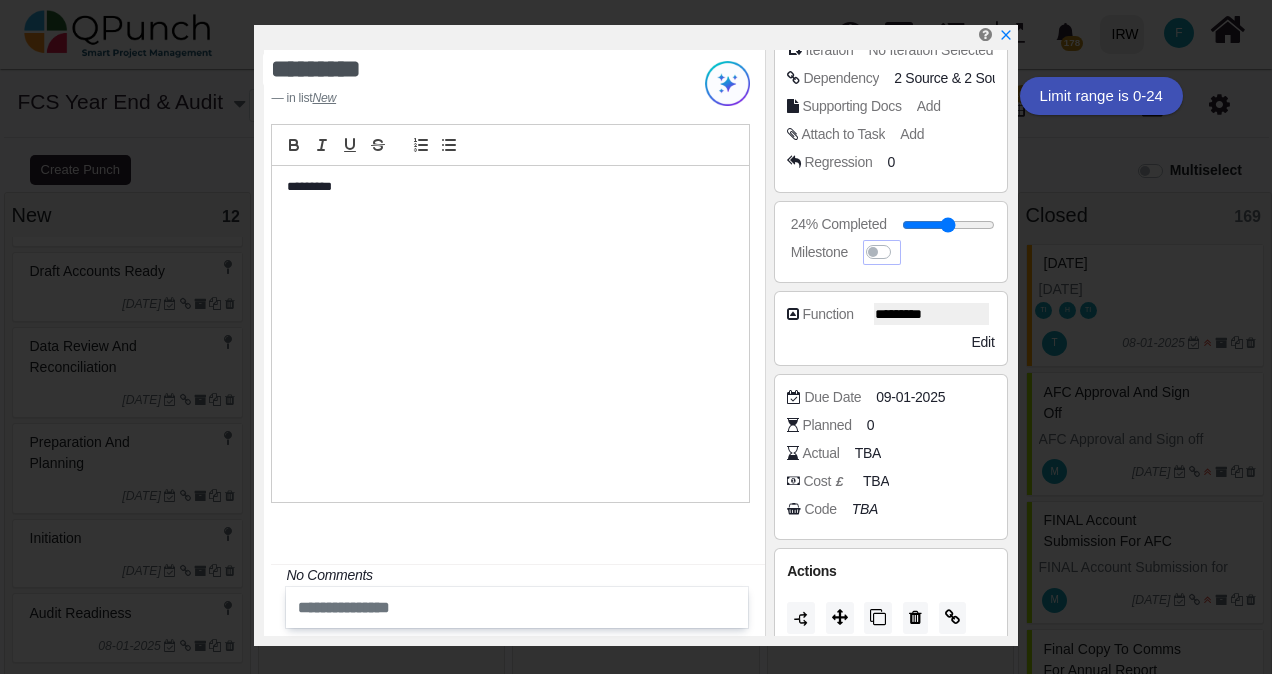click at bounding box center [898, 242] 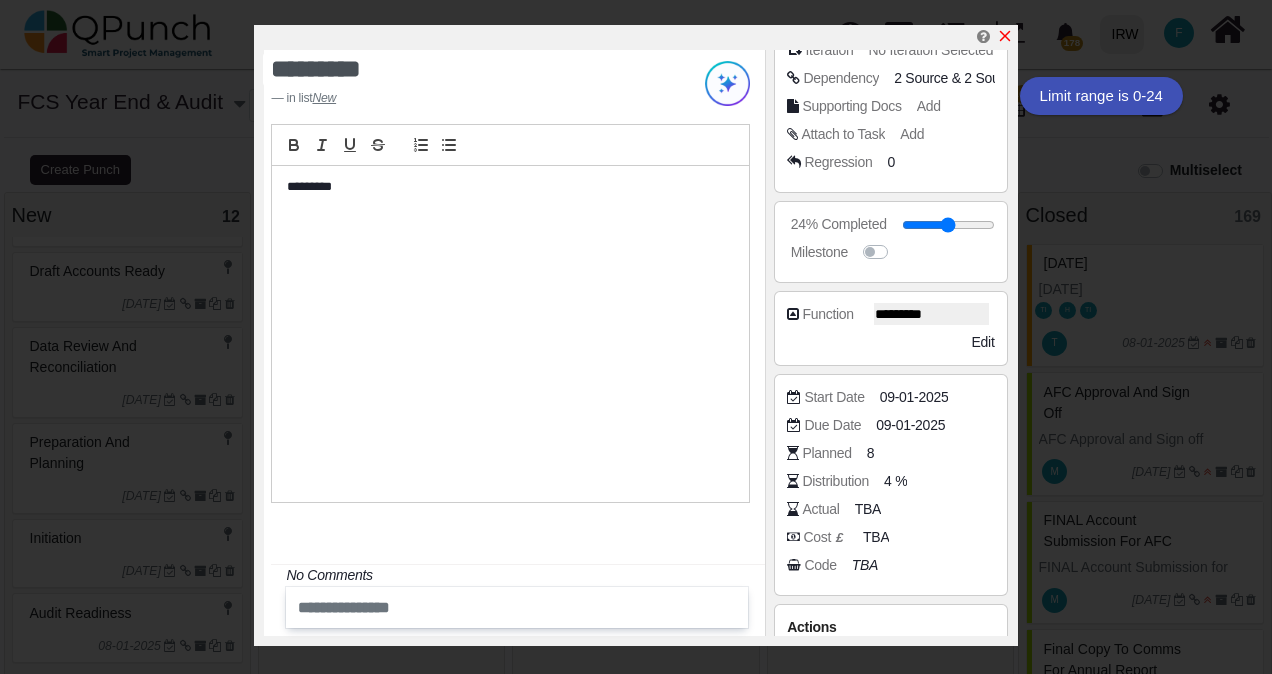 click 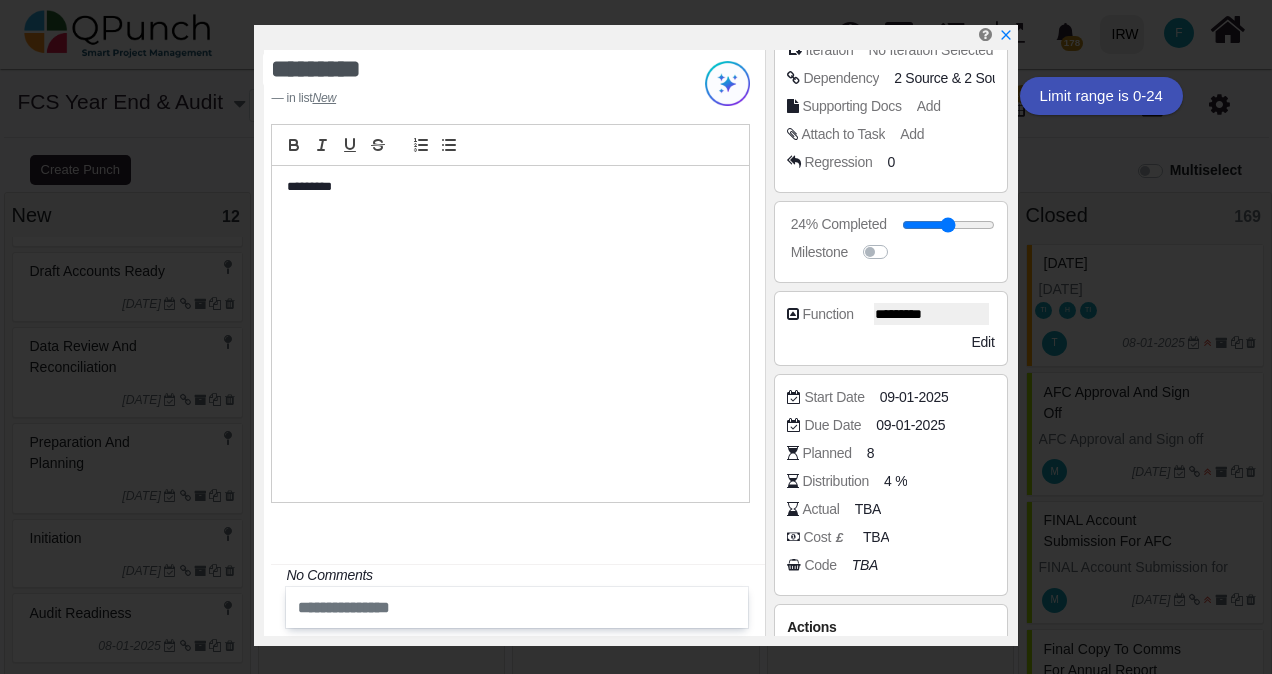 scroll, scrollTop: 650, scrollLeft: 0, axis: vertical 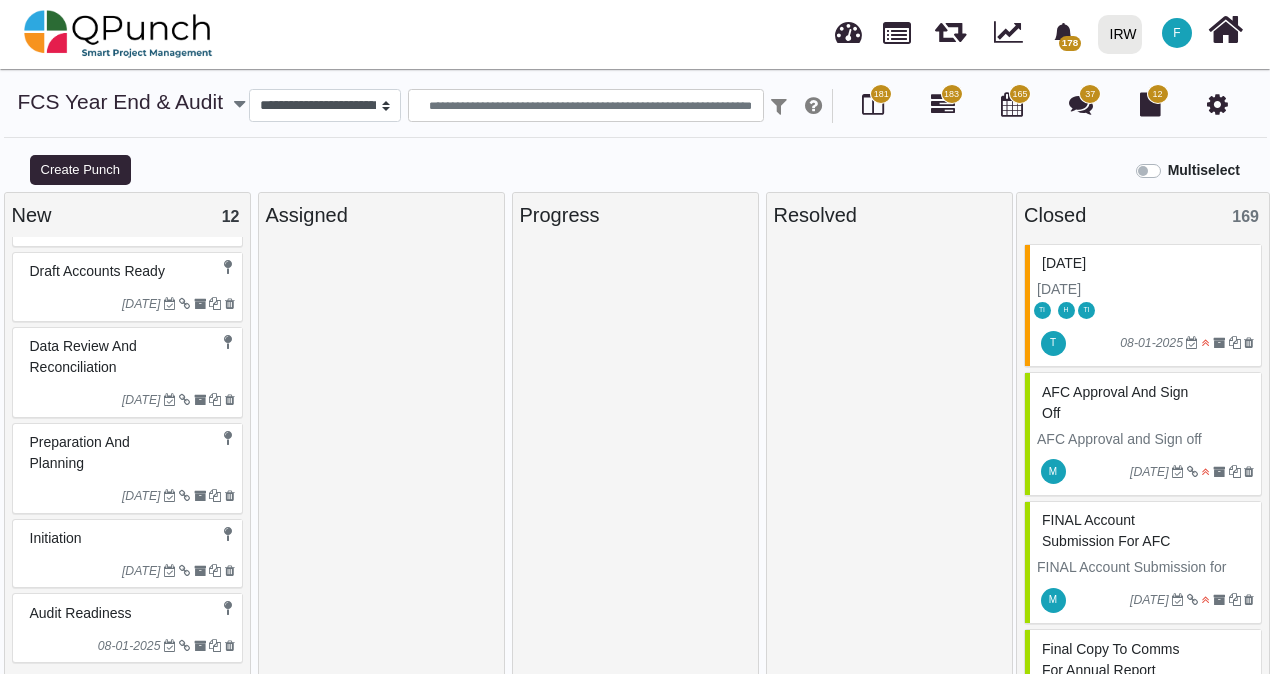 click on "Audit Readiness" at bounding box center [130, 613] 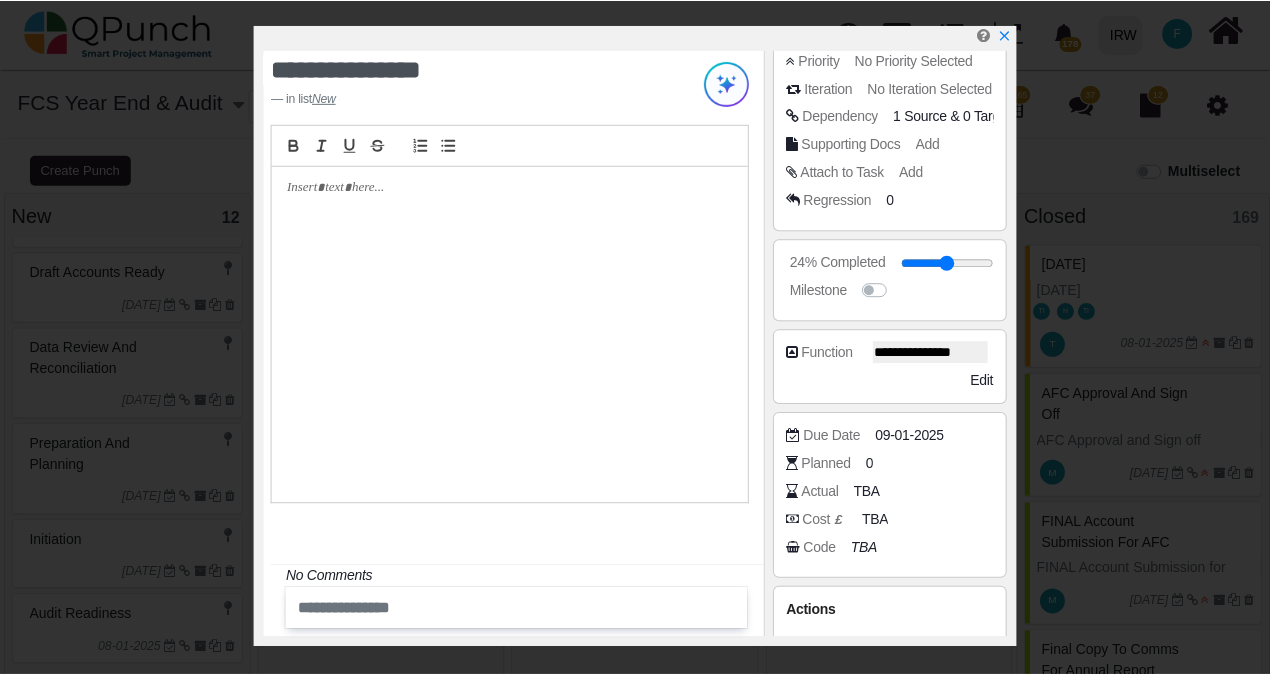 scroll, scrollTop: 350, scrollLeft: 0, axis: vertical 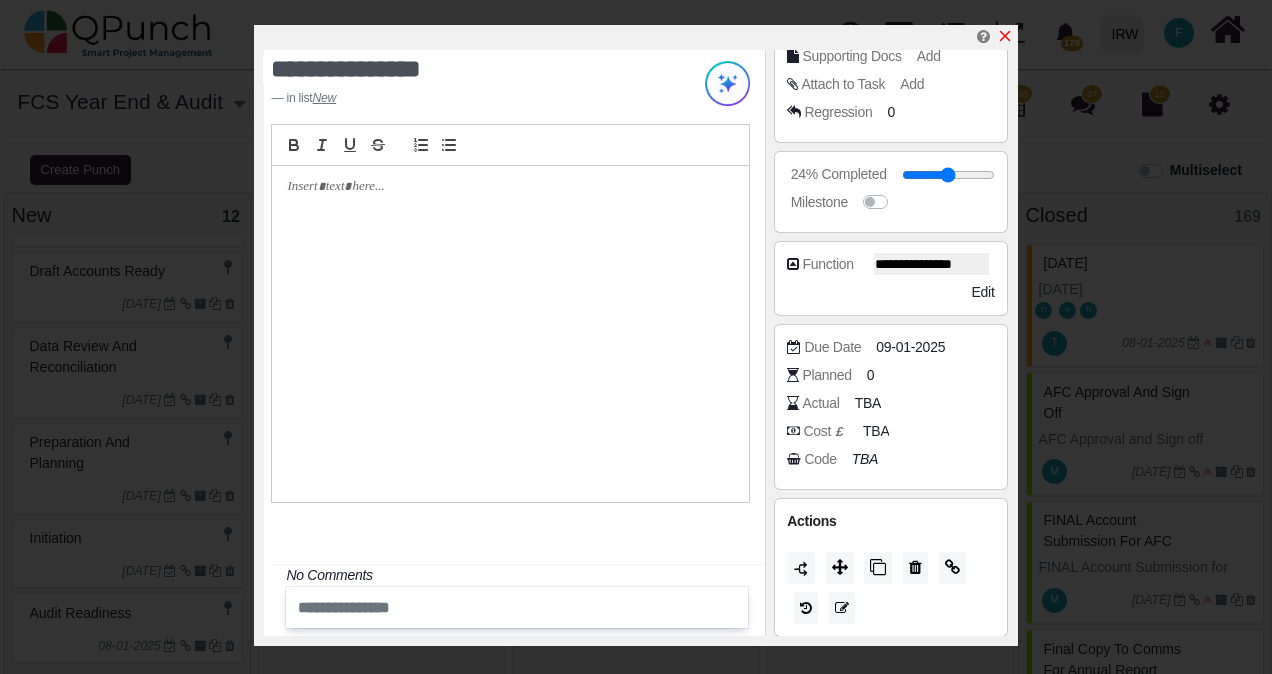 click 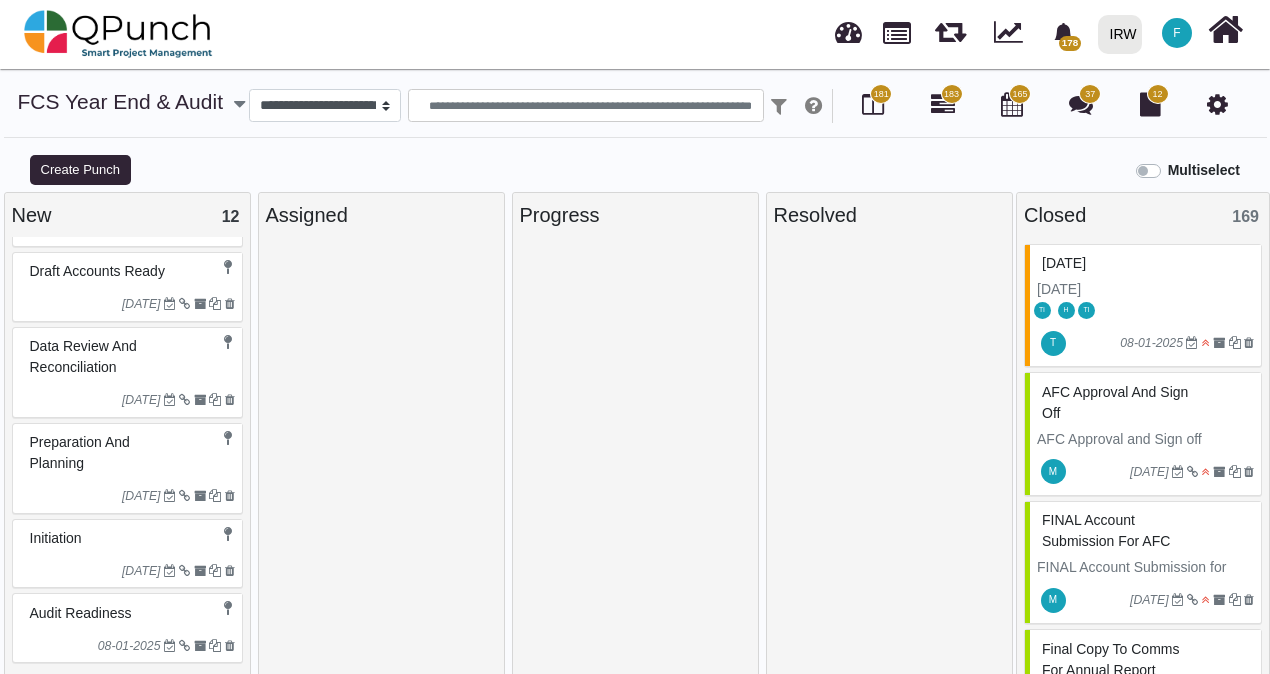 click on "Preparation and planning" at bounding box center [130, 453] 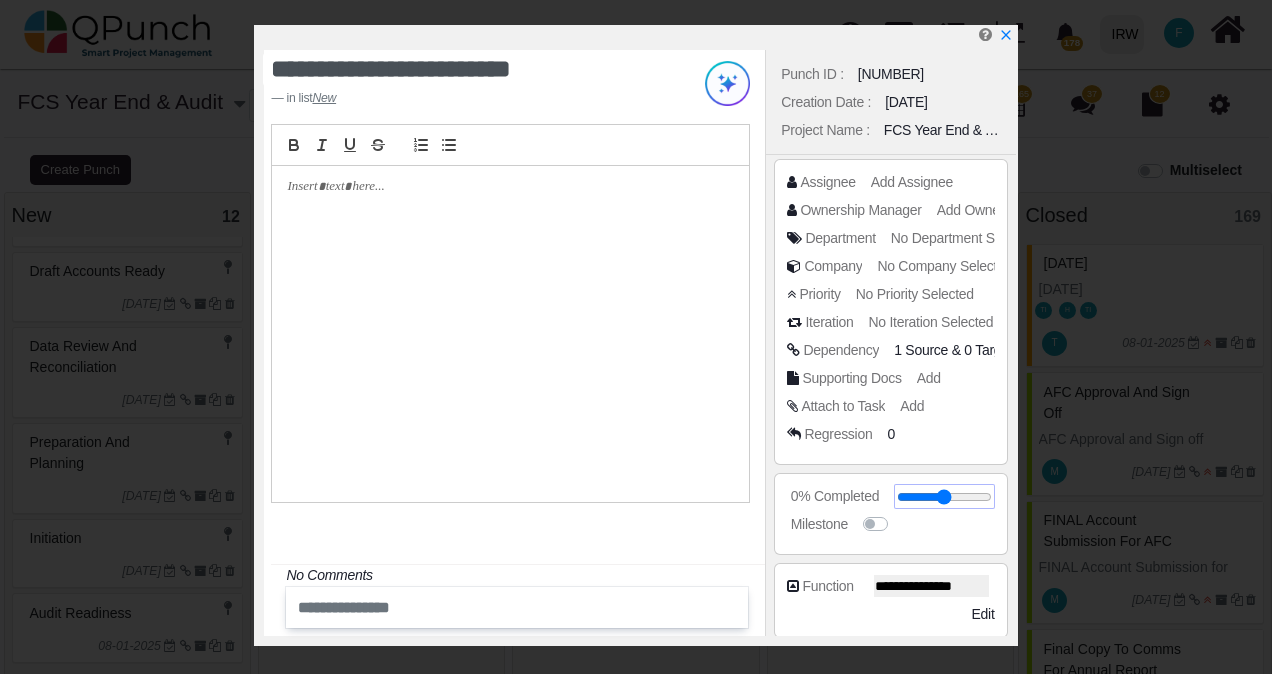 click at bounding box center (944, 497) 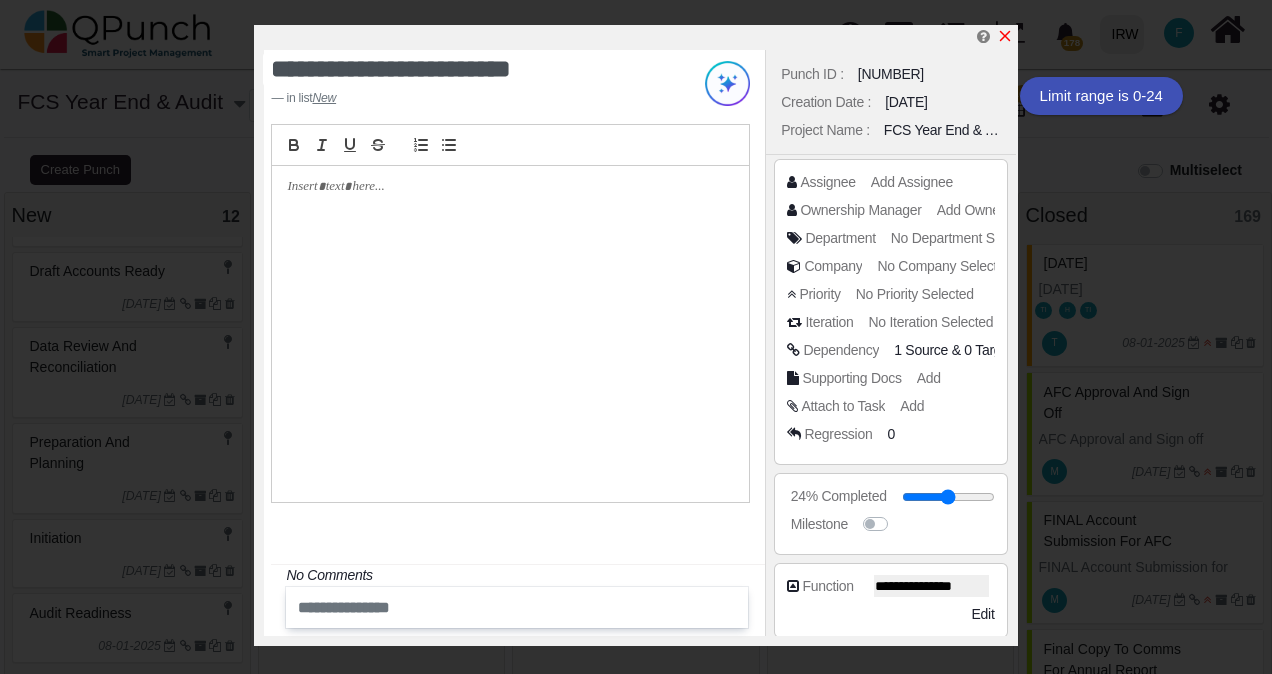click 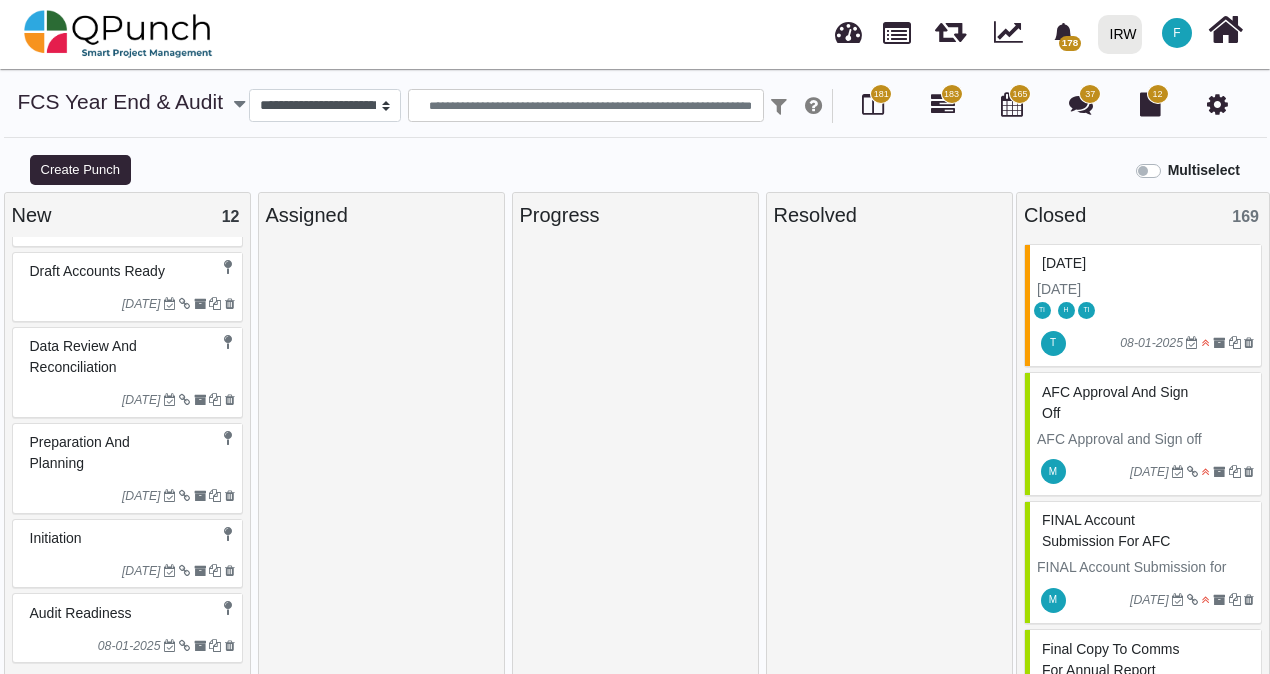 scroll, scrollTop: 14, scrollLeft: 0, axis: vertical 